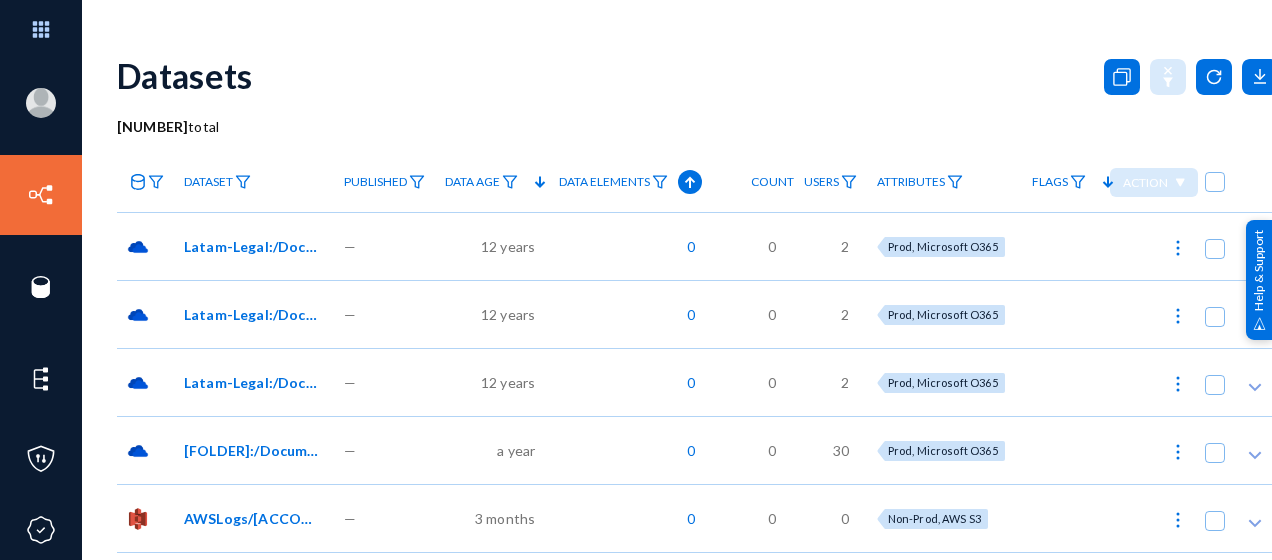 scroll, scrollTop: 0, scrollLeft: 0, axis: both 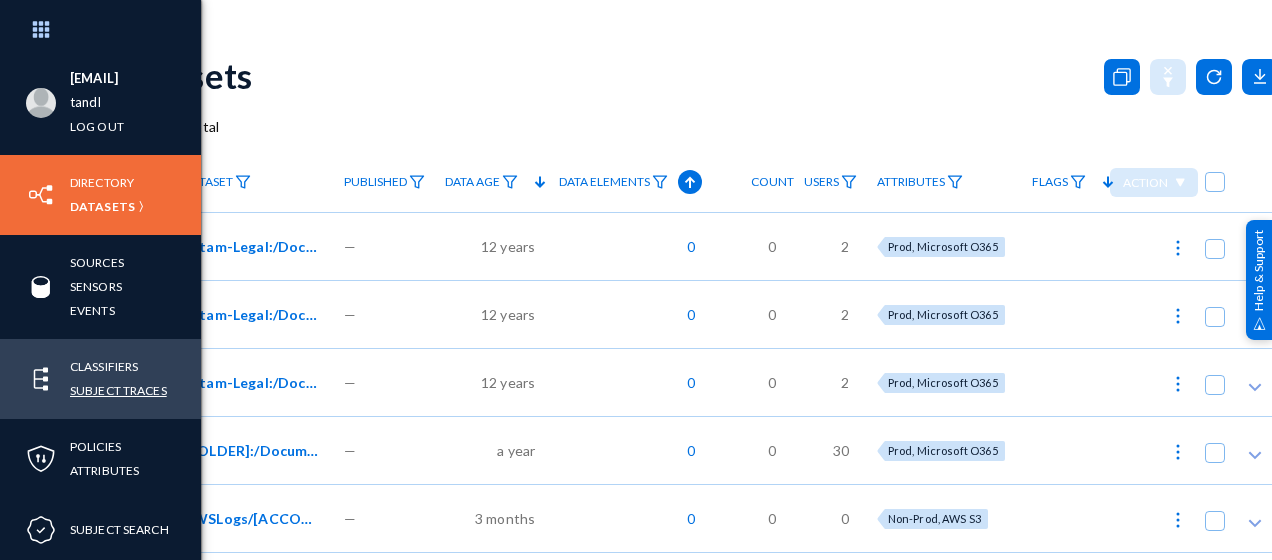 click on "Subject Traces" at bounding box center (118, 390) 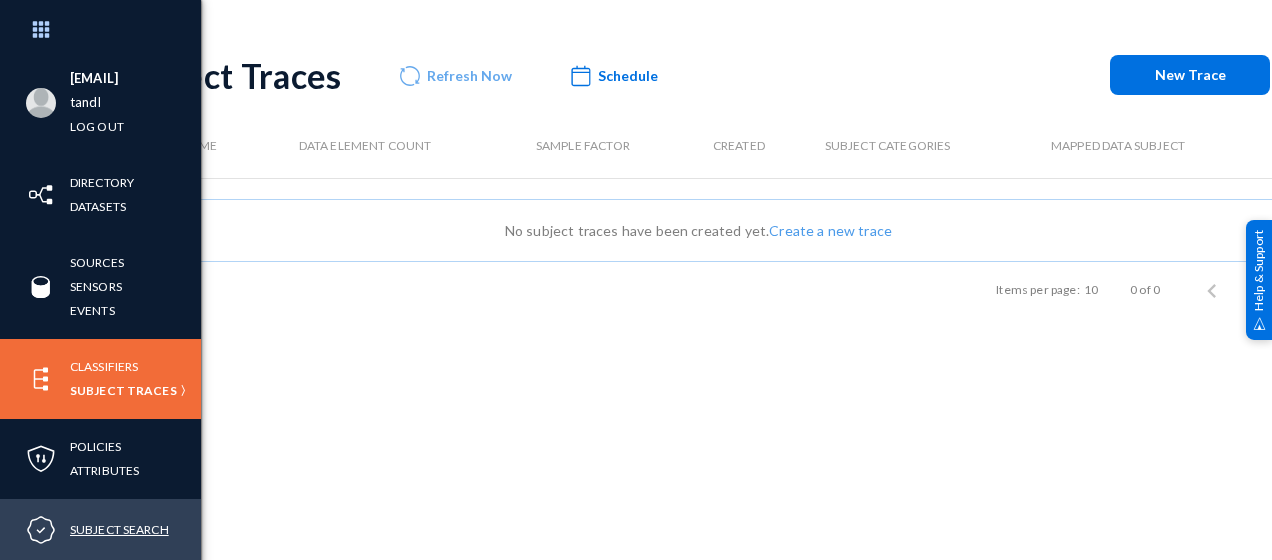 click on "Subject Search" at bounding box center (119, 529) 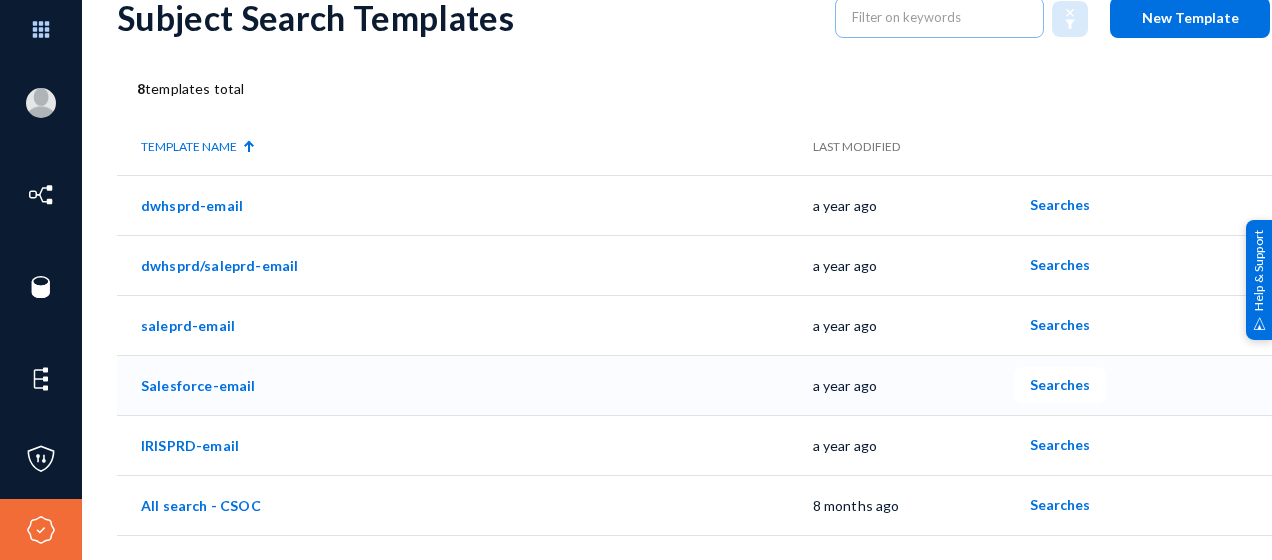 scroll, scrollTop: 160, scrollLeft: 0, axis: vertical 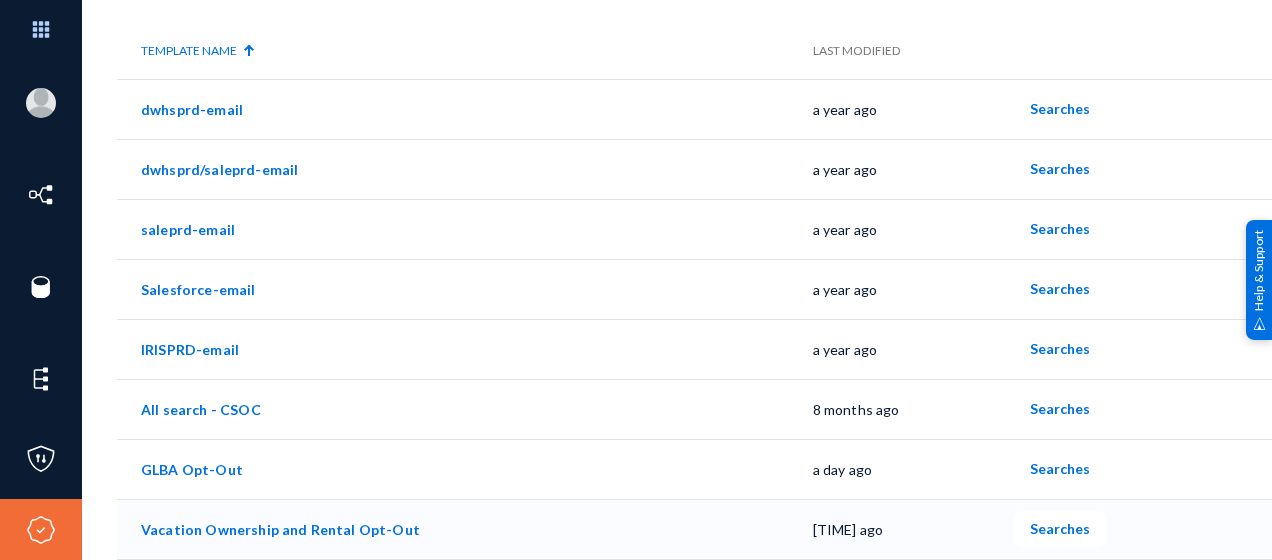 click on "Vacation Ownership and Rental Opt-Out" 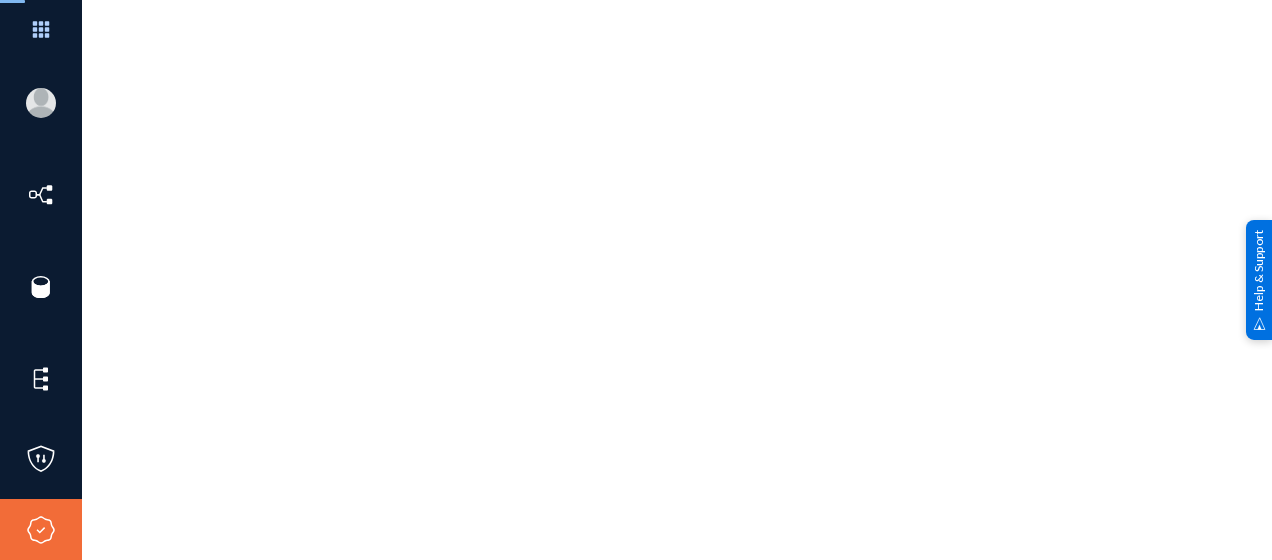 scroll, scrollTop: 0, scrollLeft: 0, axis: both 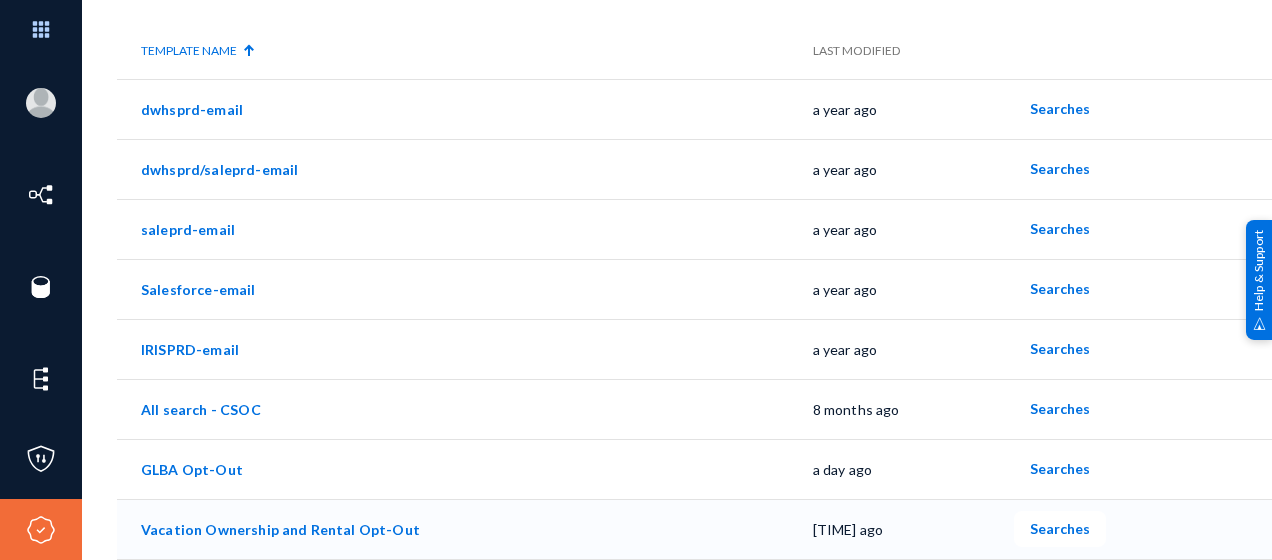 click on "Vacation Ownership and Rental Opt-Out" 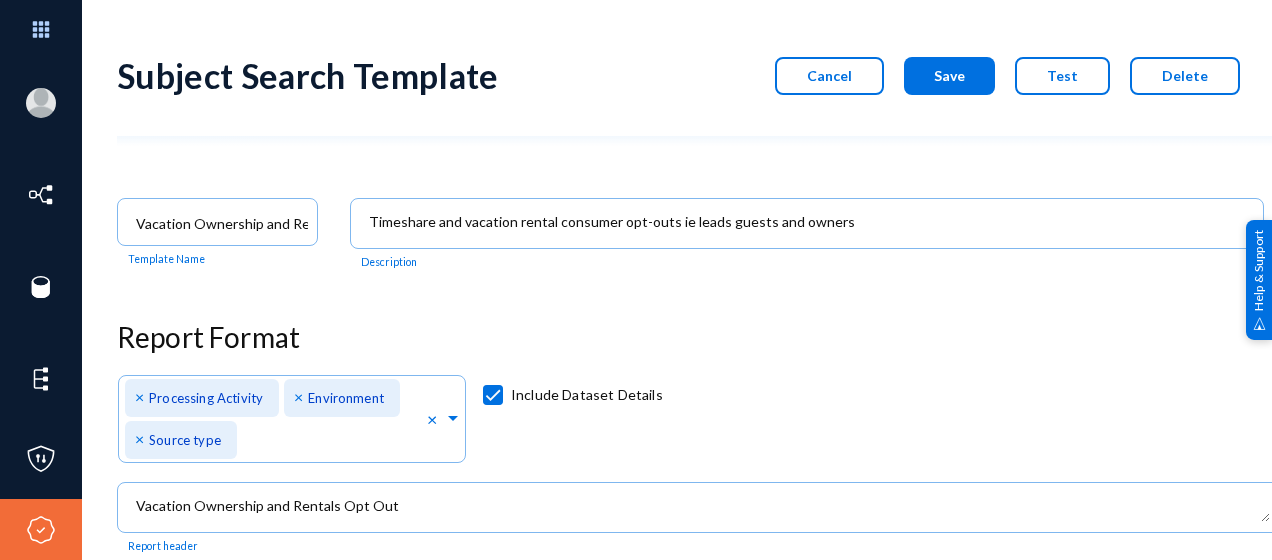 scroll, scrollTop: 0, scrollLeft: 0, axis: both 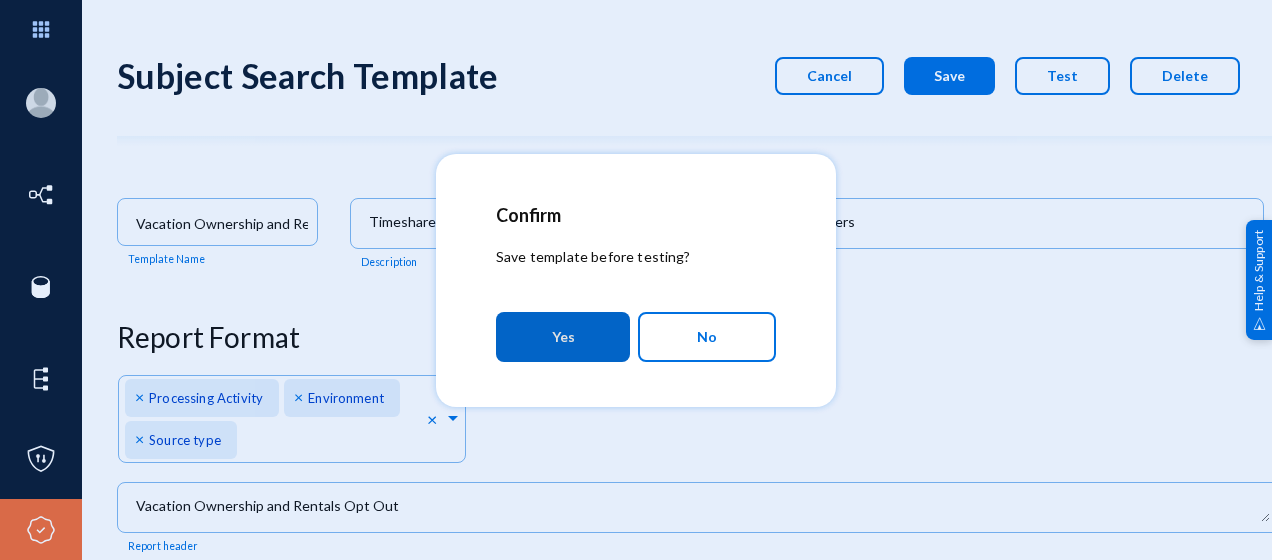 click on "Yes" at bounding box center [563, 337] 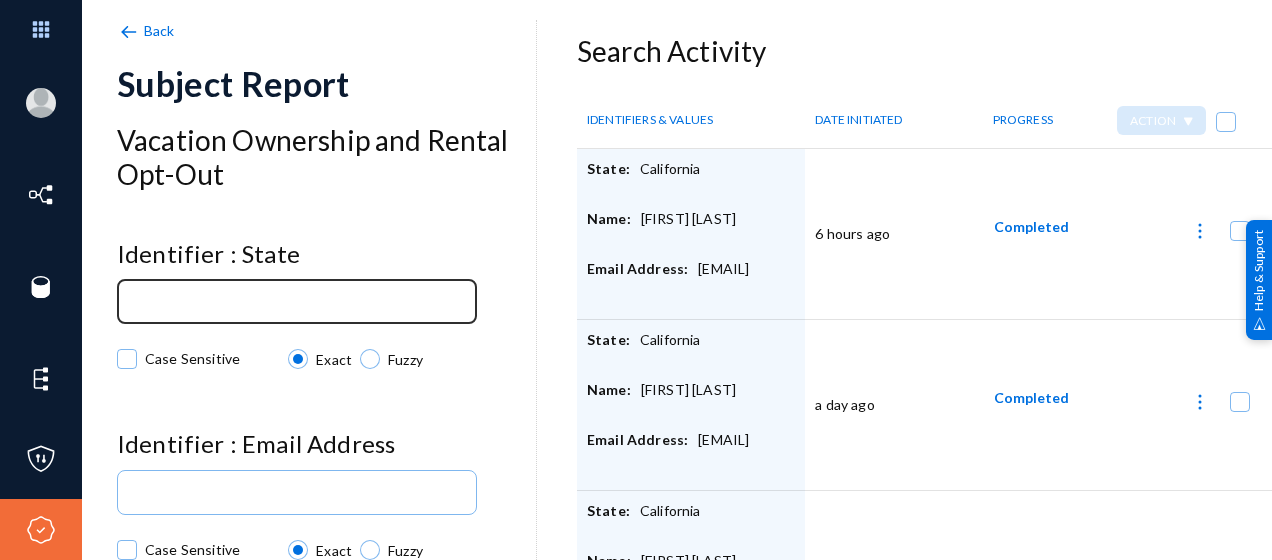 click 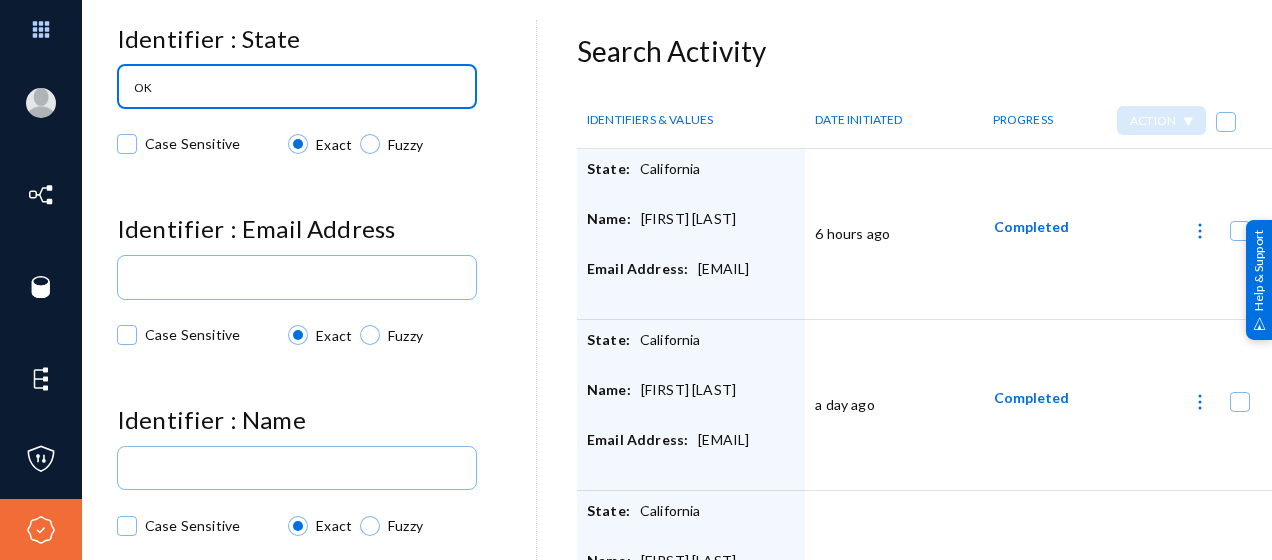 scroll, scrollTop: 268, scrollLeft: 0, axis: vertical 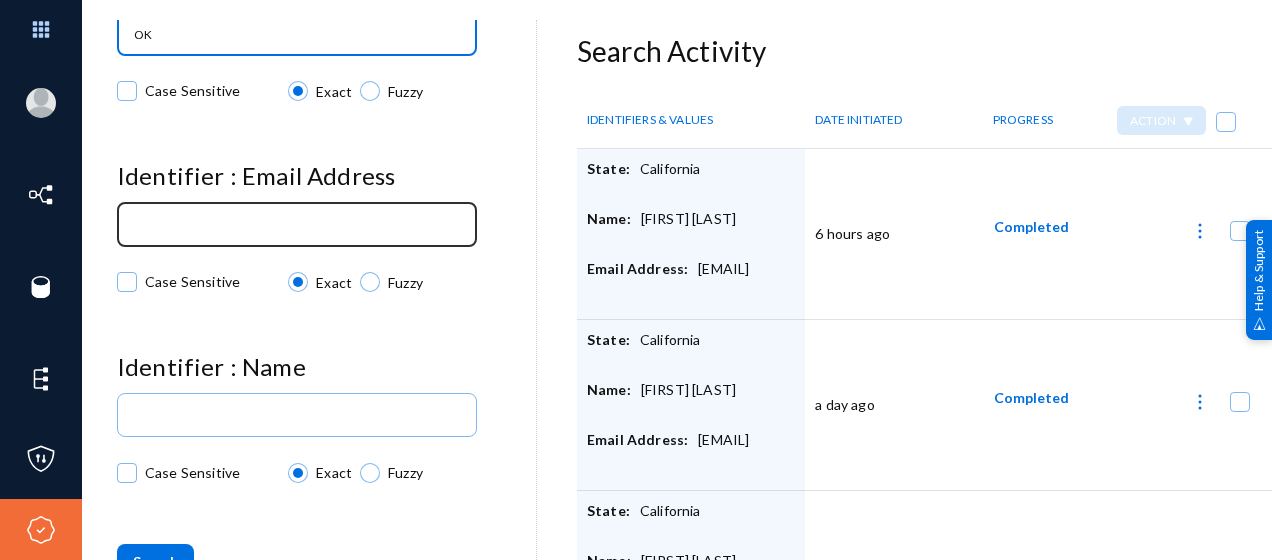 type on "OK" 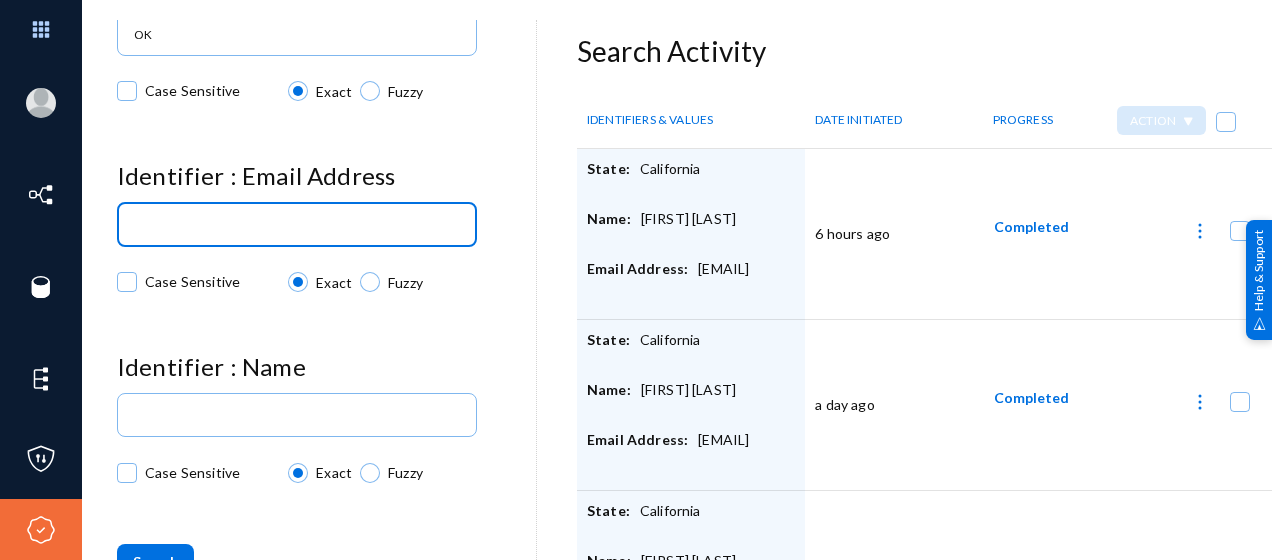 paste on "[EMAIL]" 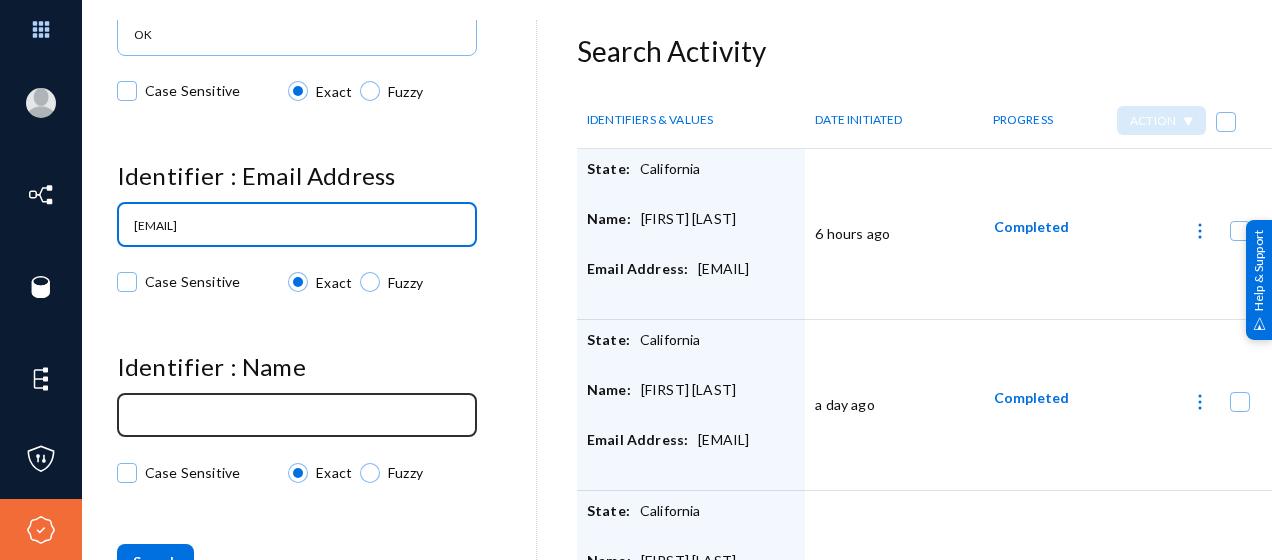 type on "[EMAIL]" 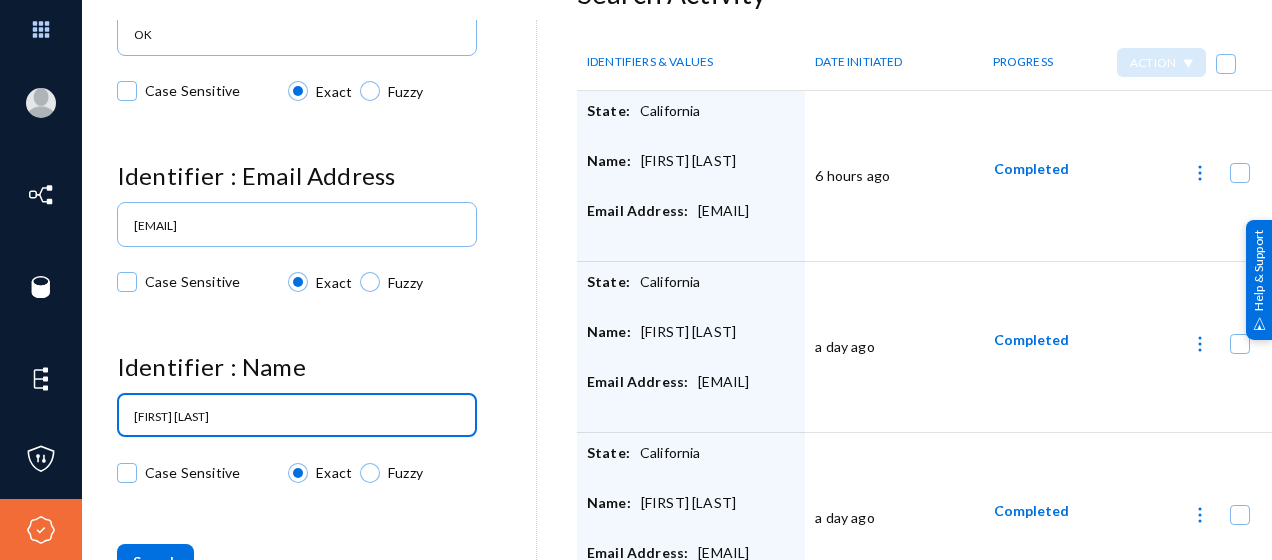 scroll, scrollTop: 170, scrollLeft: 0, axis: vertical 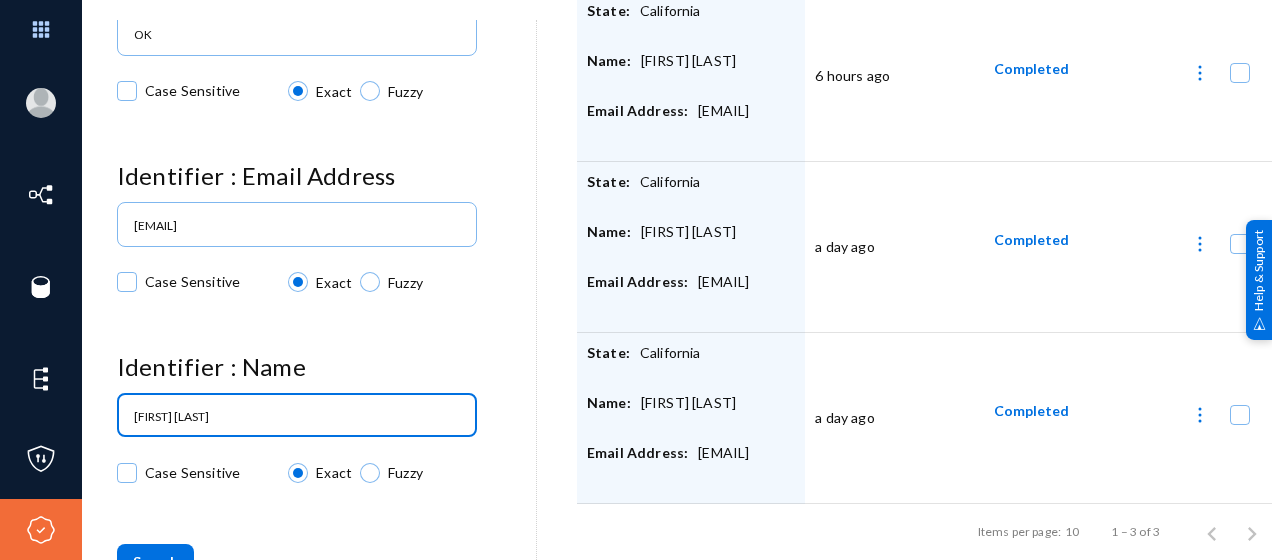 type on "[FIRST] [LAST]" 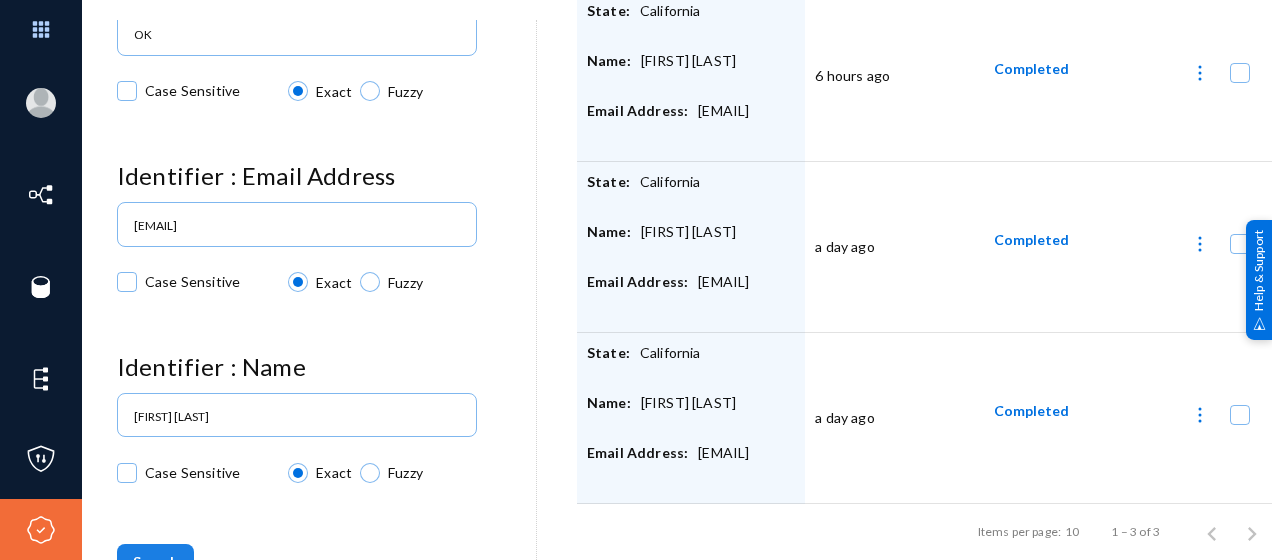 click on "Search" 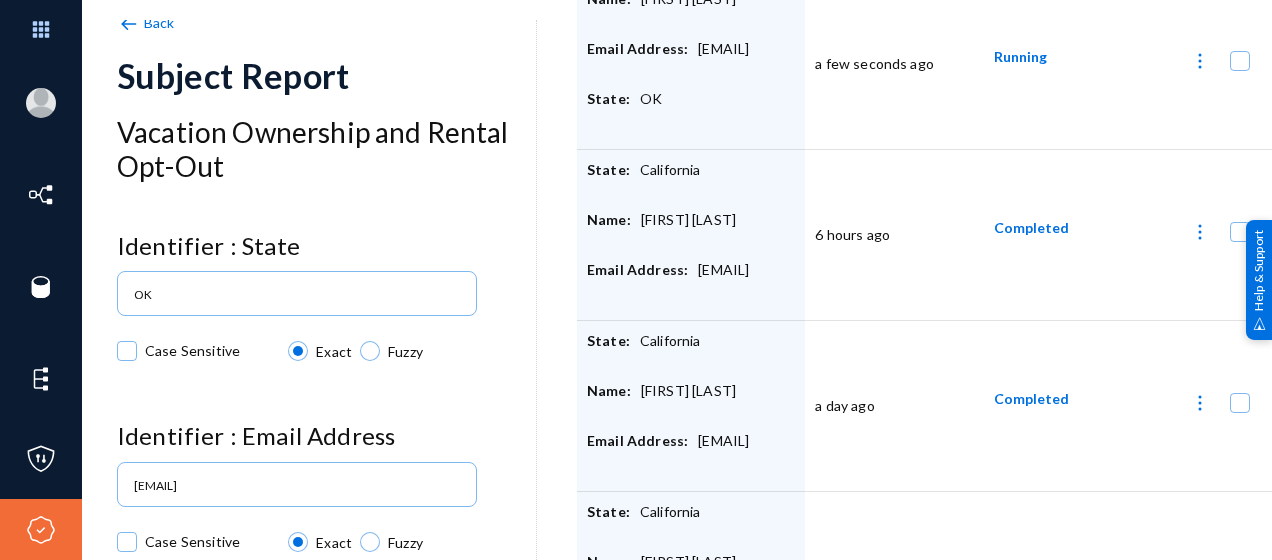 scroll, scrollTop: 0, scrollLeft: 0, axis: both 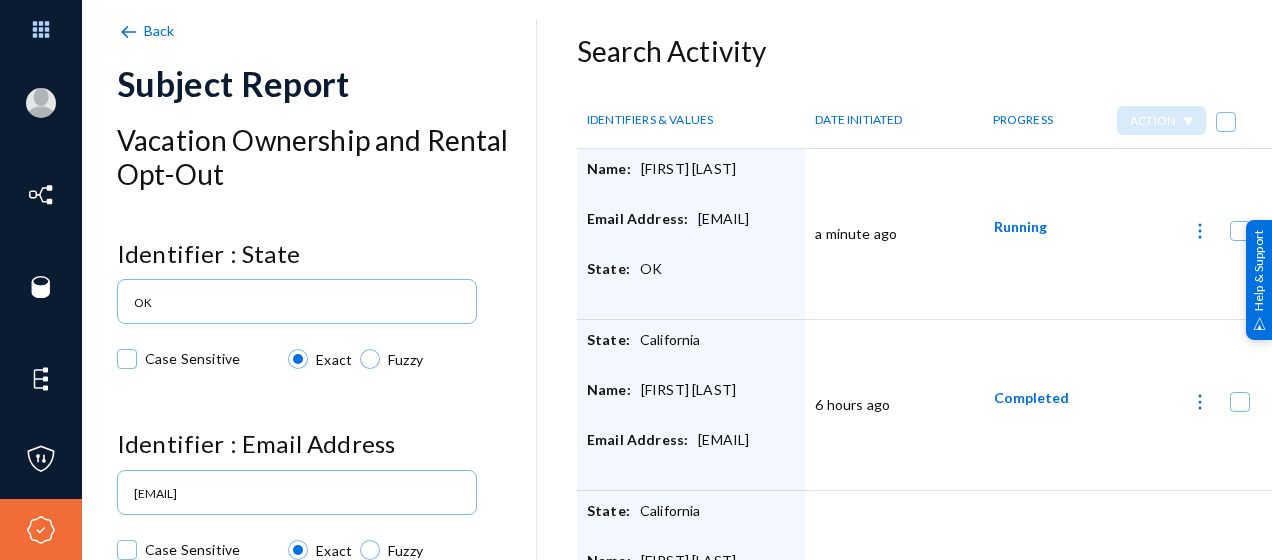 click on "Completed" 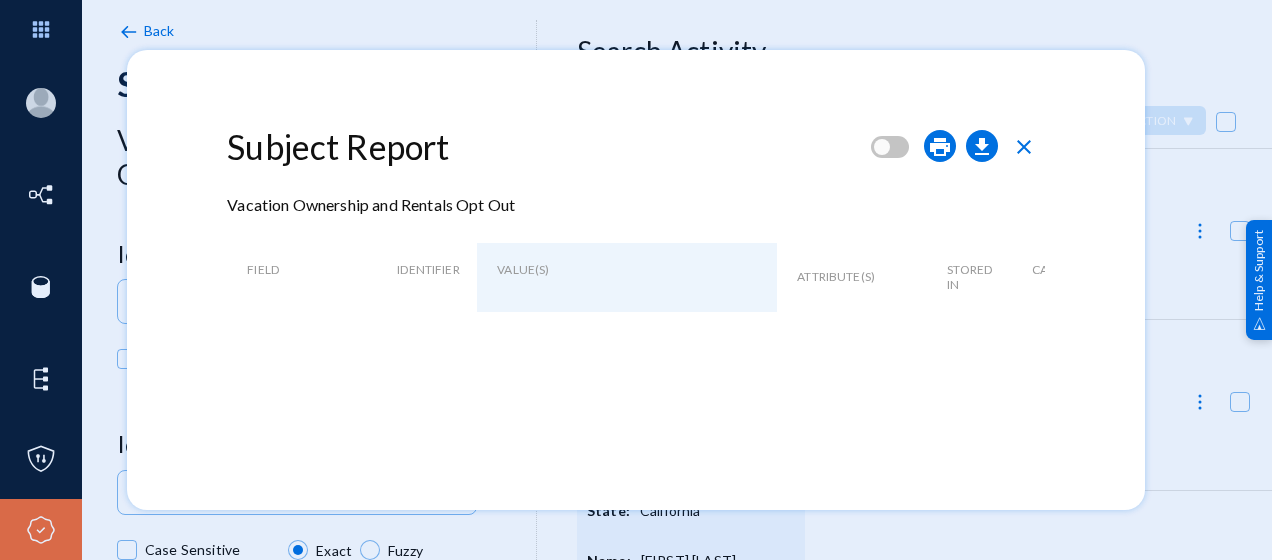 click on "Subject Report    print   download   close" at bounding box center [636, 151] 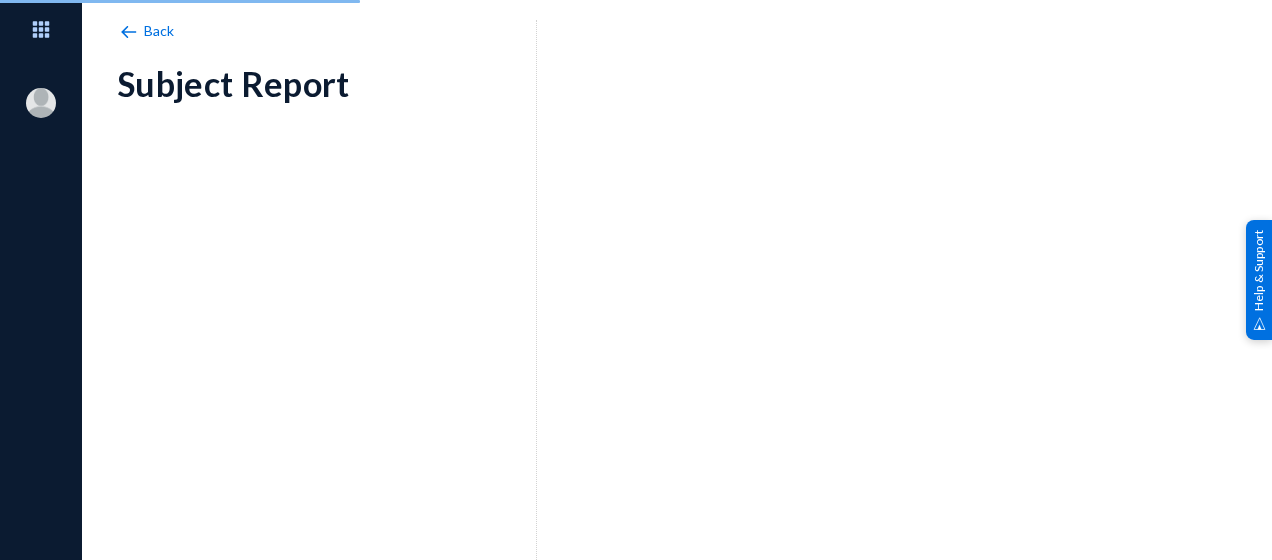 scroll, scrollTop: 0, scrollLeft: 0, axis: both 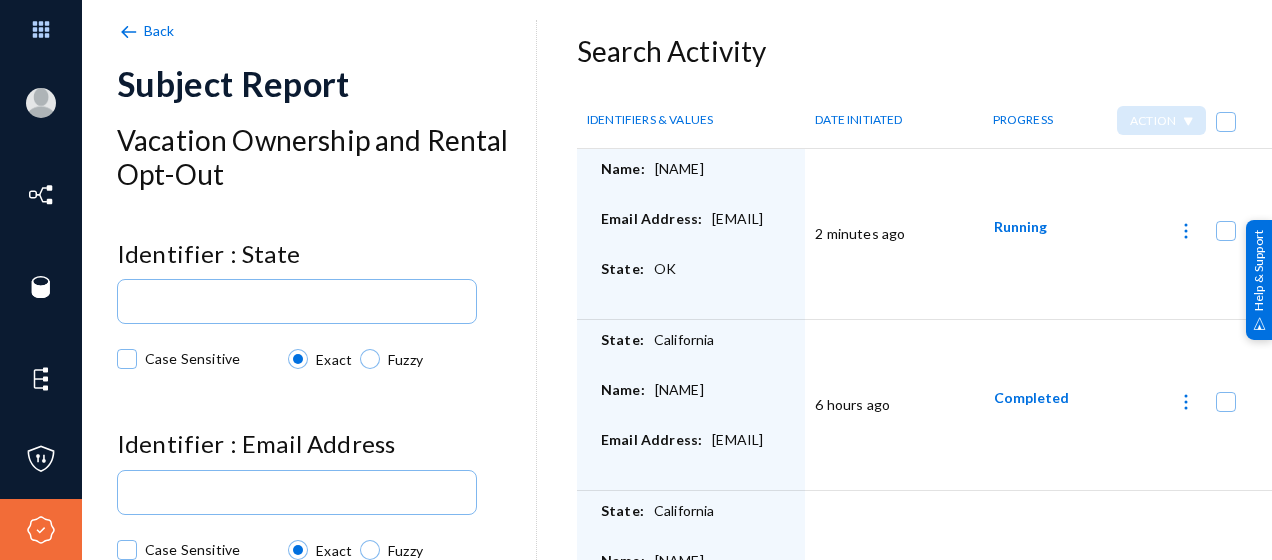 click on "Completed" 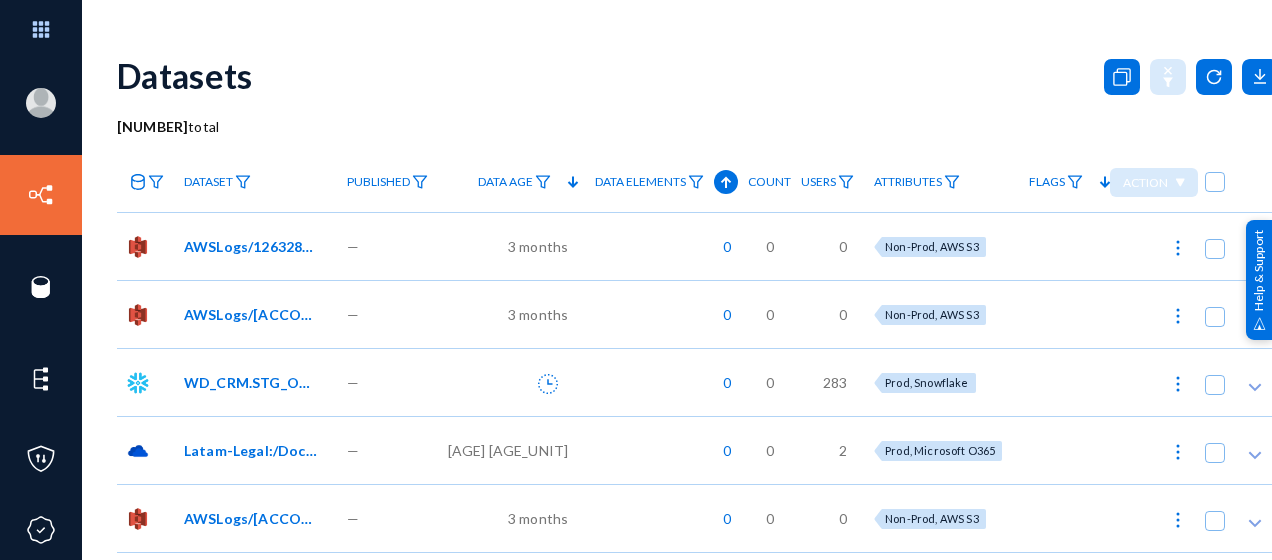 scroll, scrollTop: 0, scrollLeft: 0, axis: both 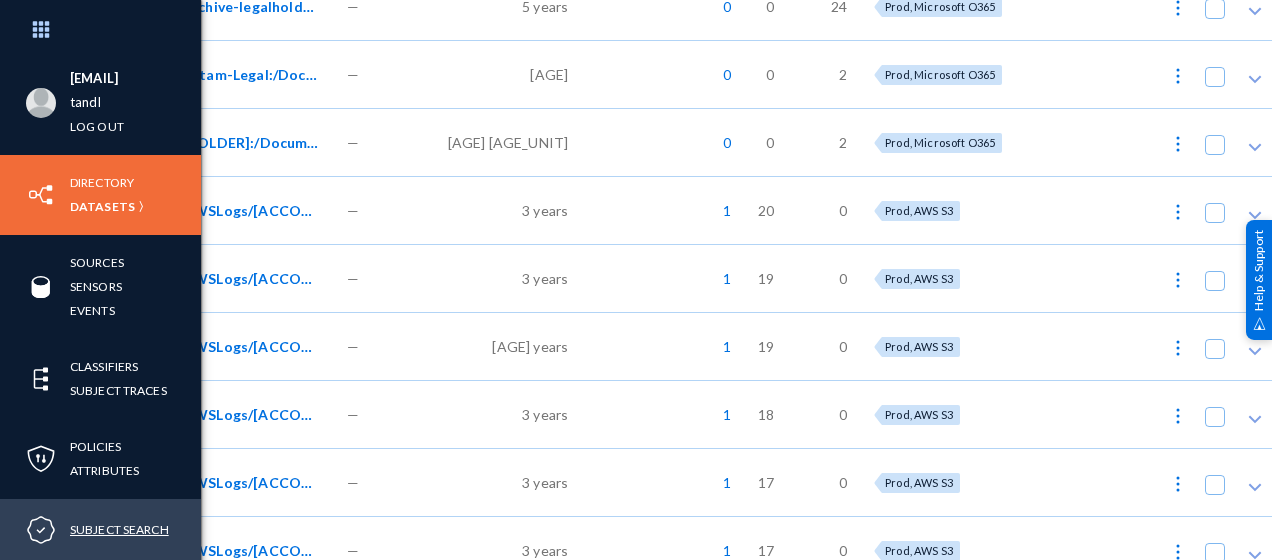 drag, startPoint x: 0, startPoint y: 0, endPoint x: 118, endPoint y: 526, distance: 539.0733 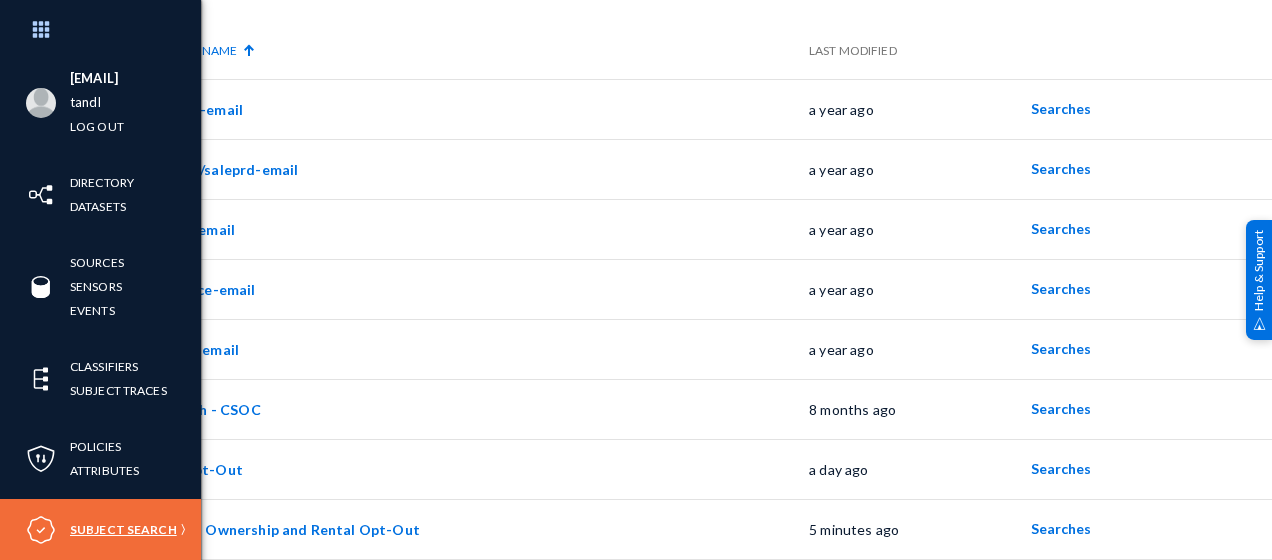 scroll, scrollTop: 160, scrollLeft: 0, axis: vertical 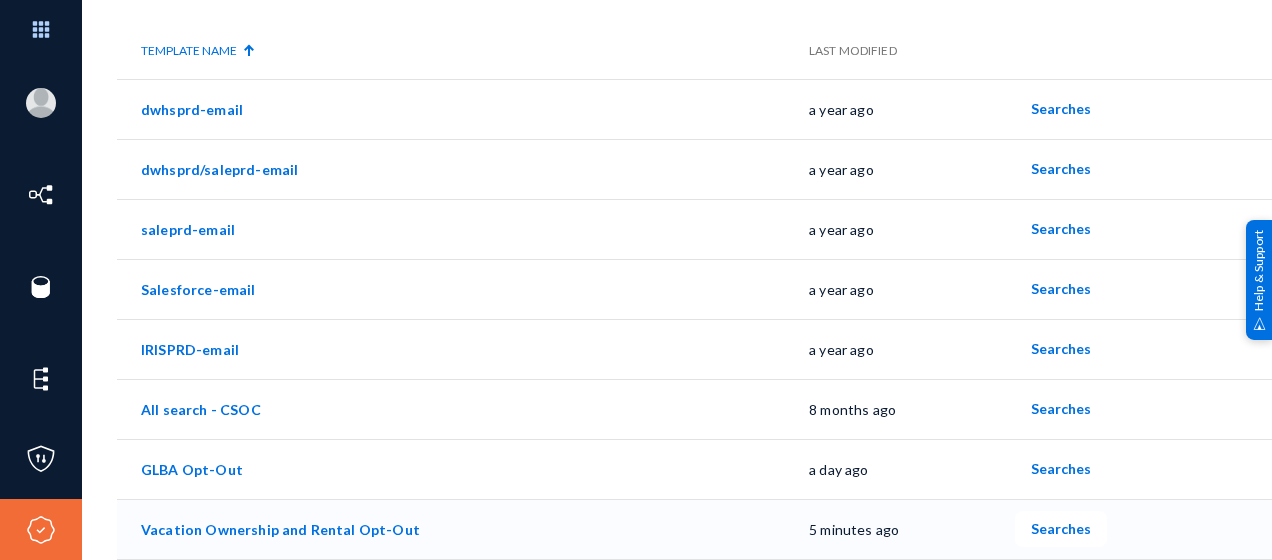 click on "Vacation Ownership and Rental Opt-Out" 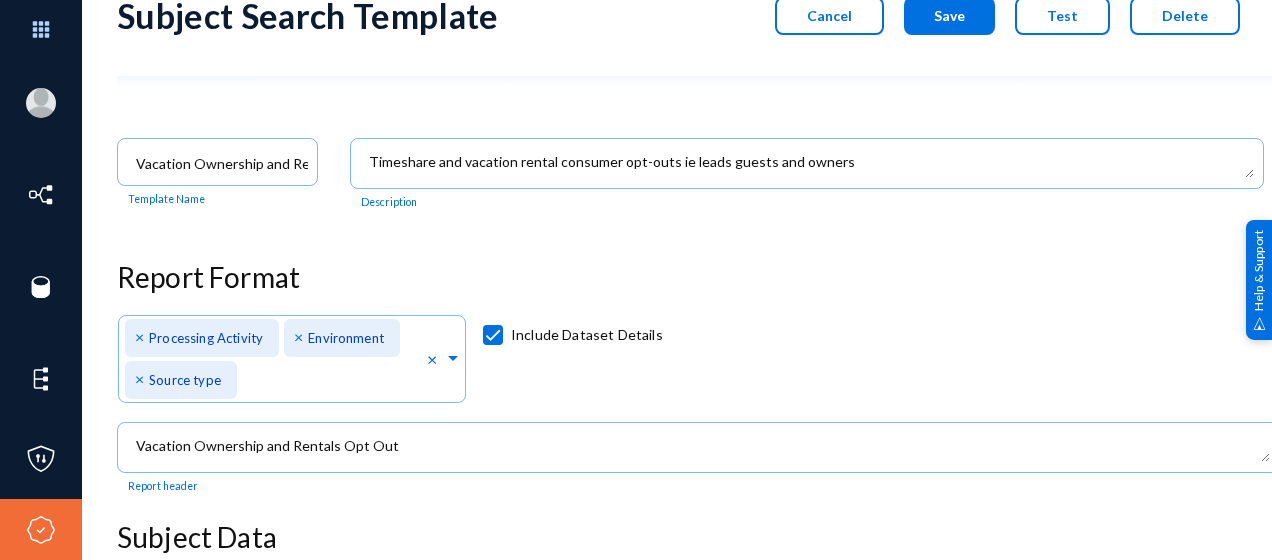 scroll, scrollTop: 0, scrollLeft: 0, axis: both 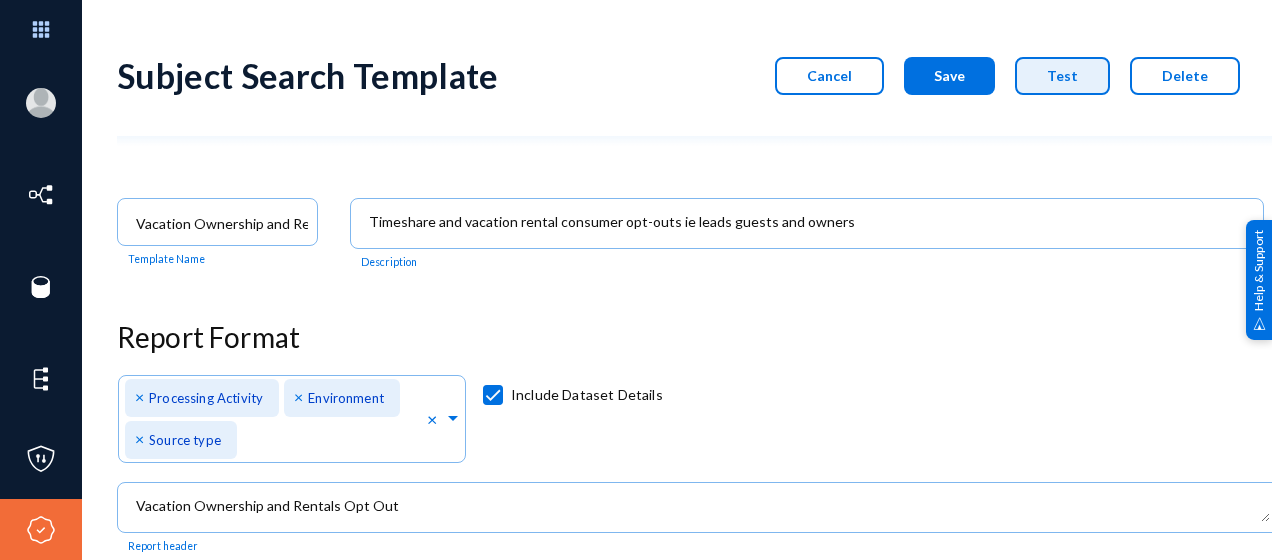 click on "Test" 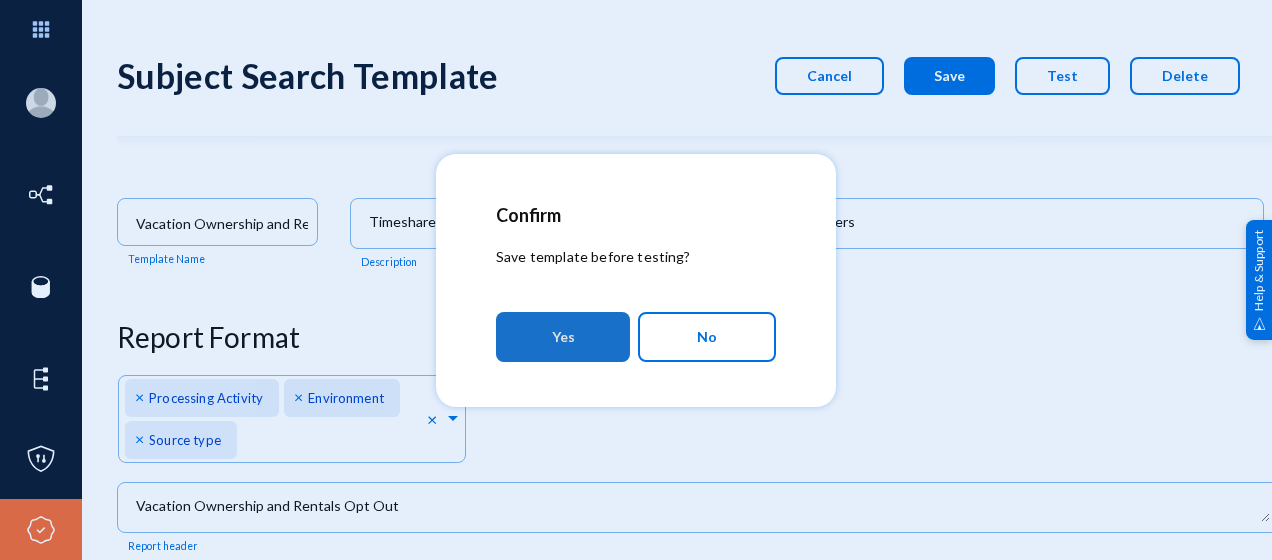 click on "Yes" at bounding box center (563, 337) 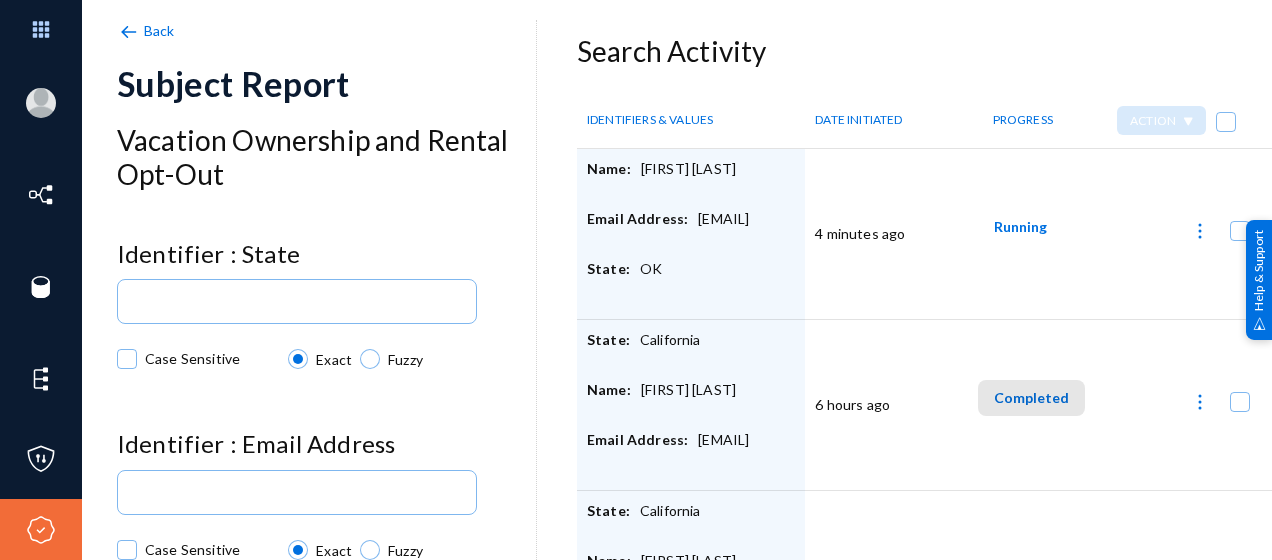 click on "Completed" 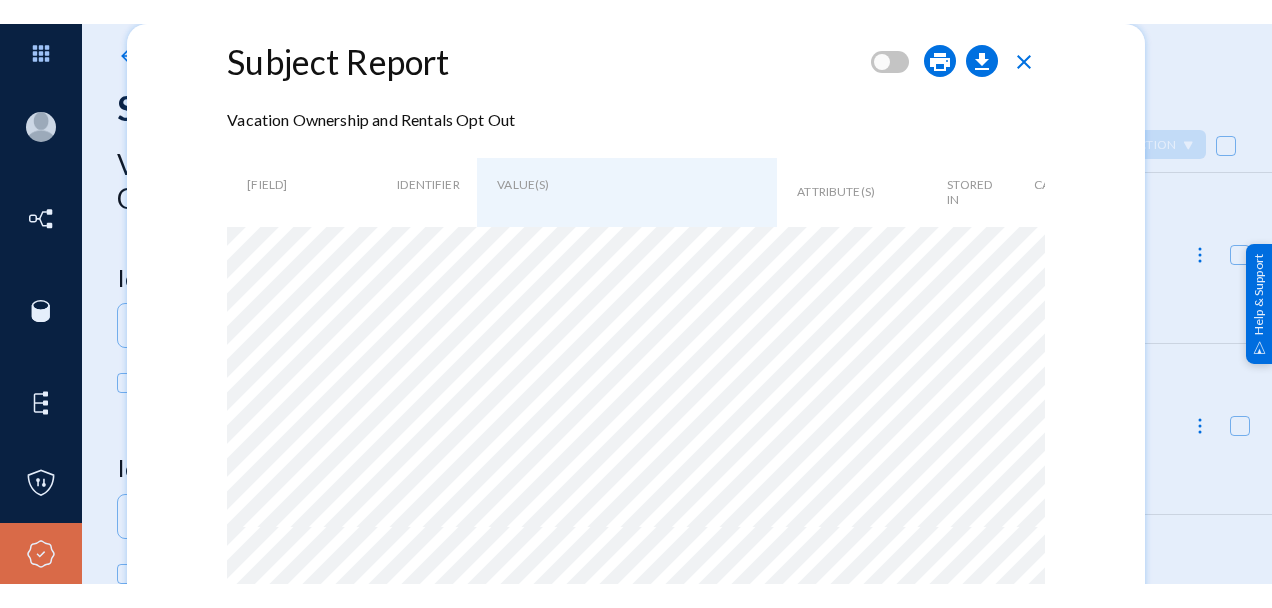 scroll, scrollTop: 0, scrollLeft: 0, axis: both 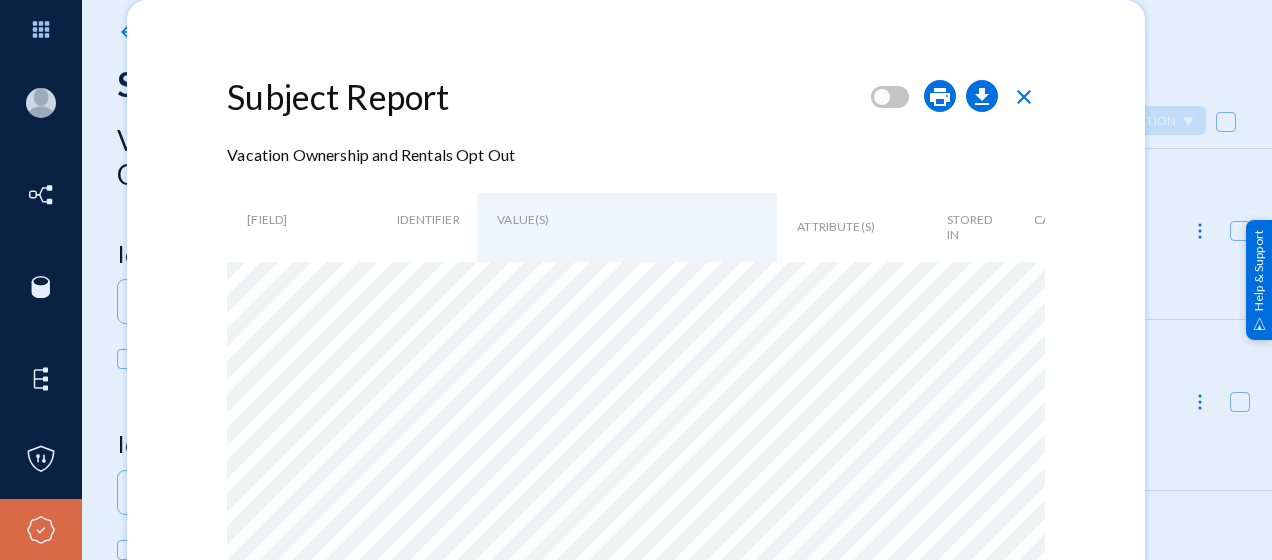 click on "download" at bounding box center (982, 97) 